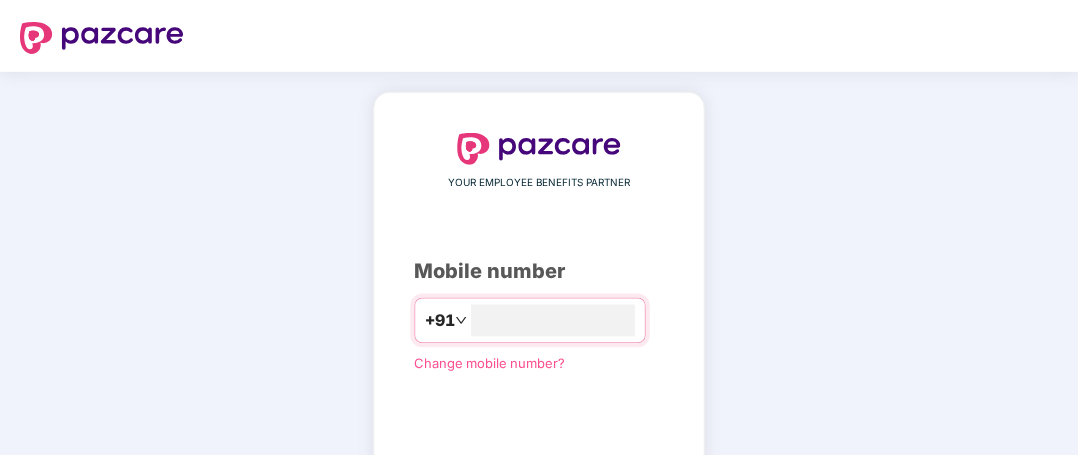 scroll, scrollTop: 0, scrollLeft: 0, axis: both 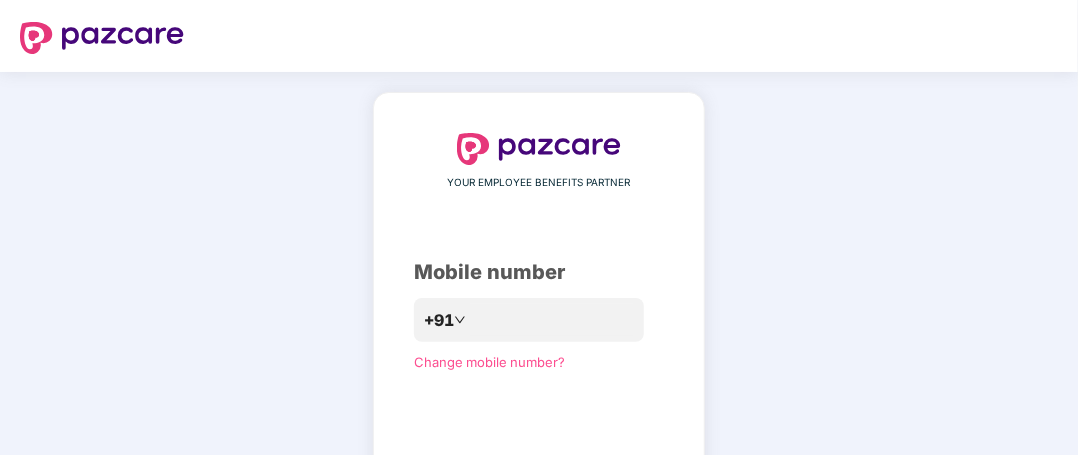 click on "Mobile number" at bounding box center [539, 272] 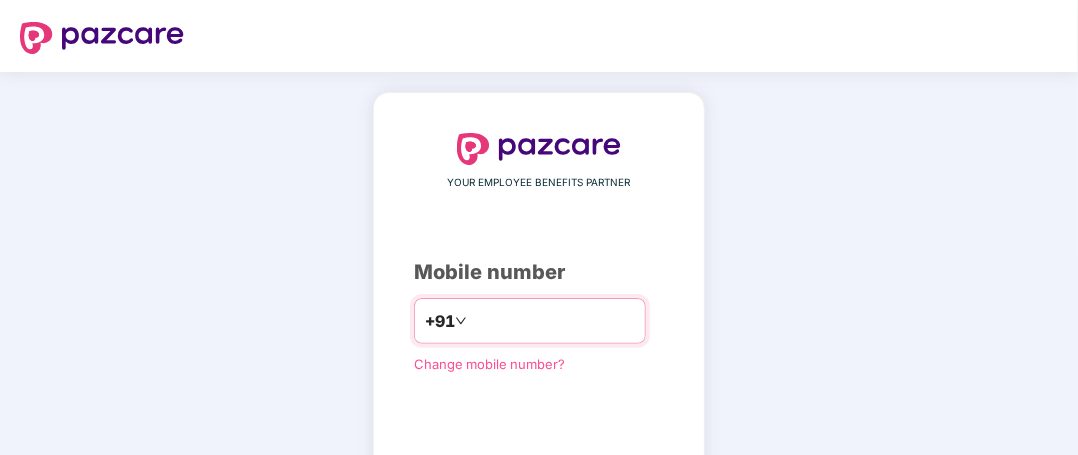 click on "***" at bounding box center [553, 321] 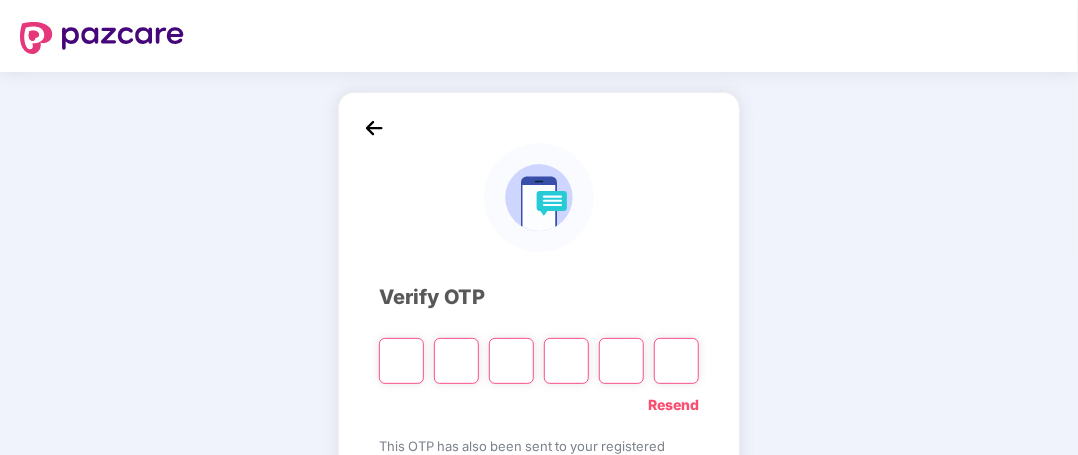 type on "*" 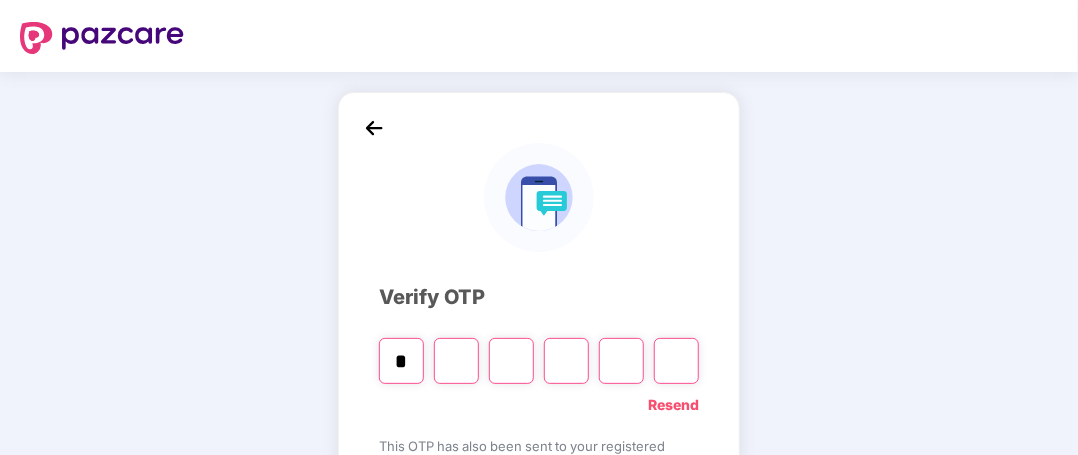 type on "*" 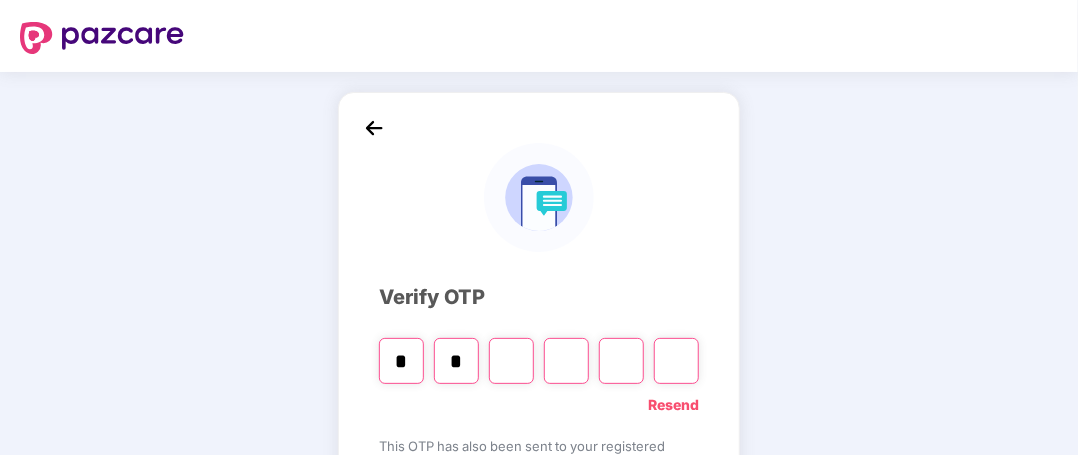 type on "*" 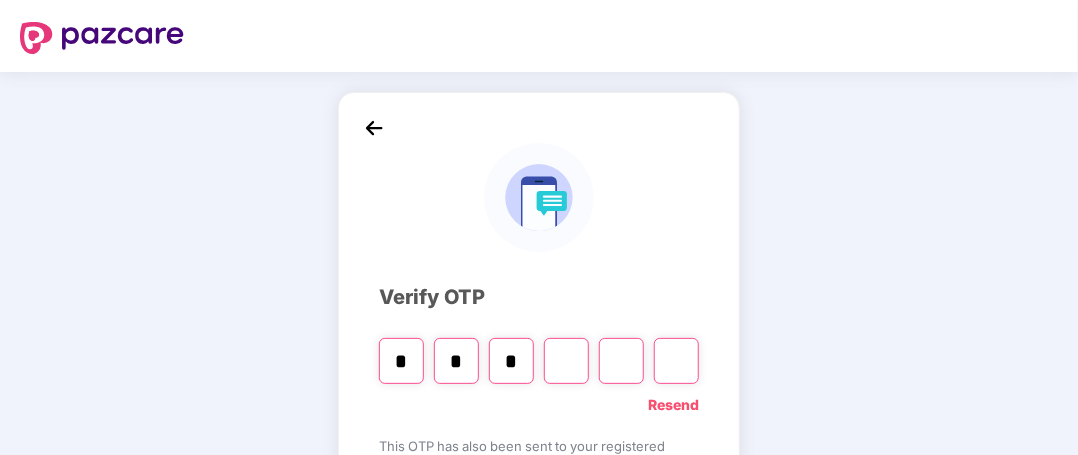 type on "*" 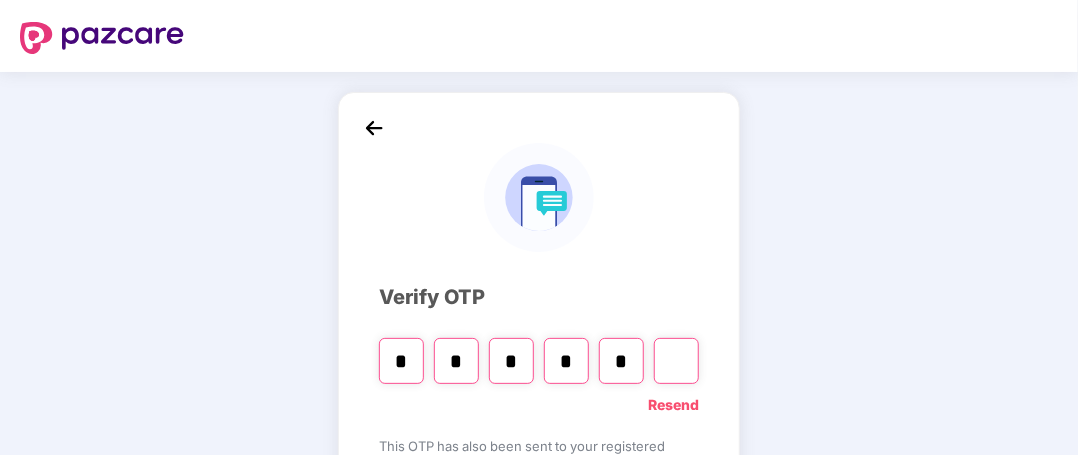 type on "*" 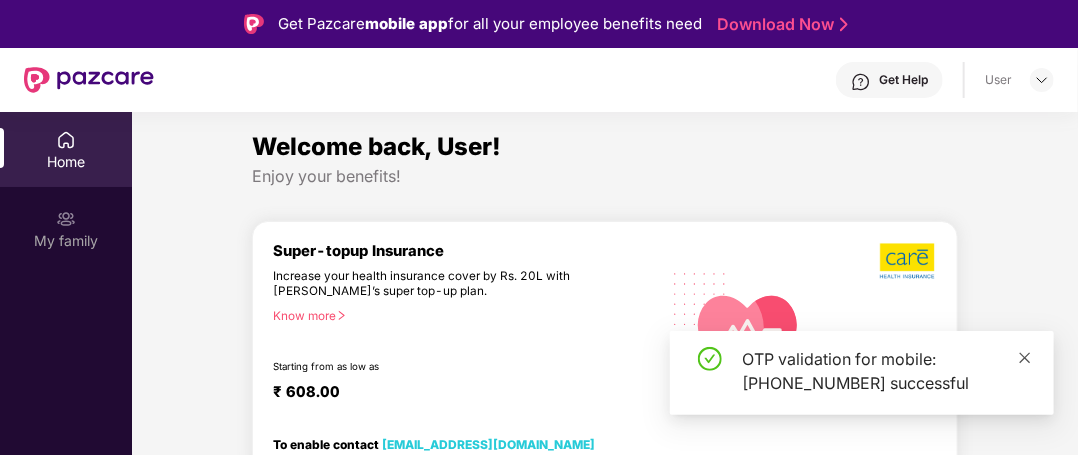 click 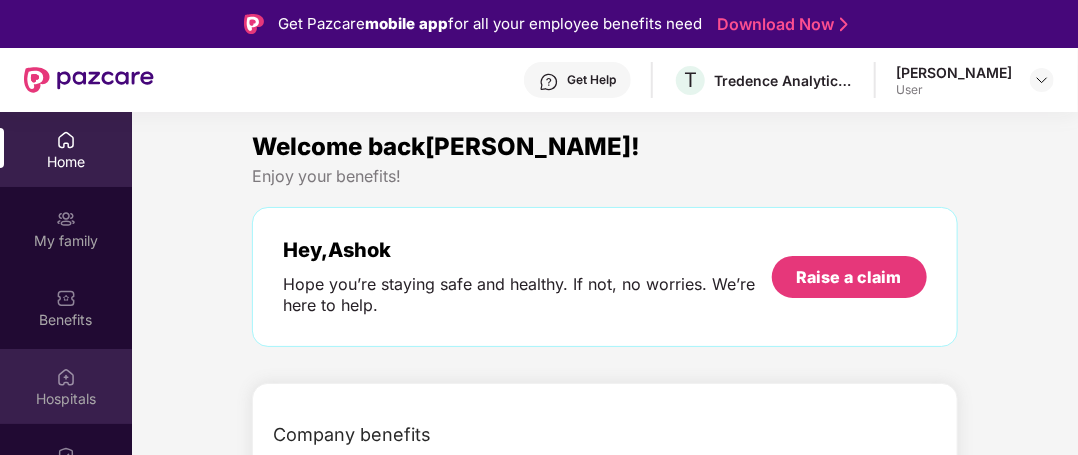 click on "Hospitals" at bounding box center [66, 399] 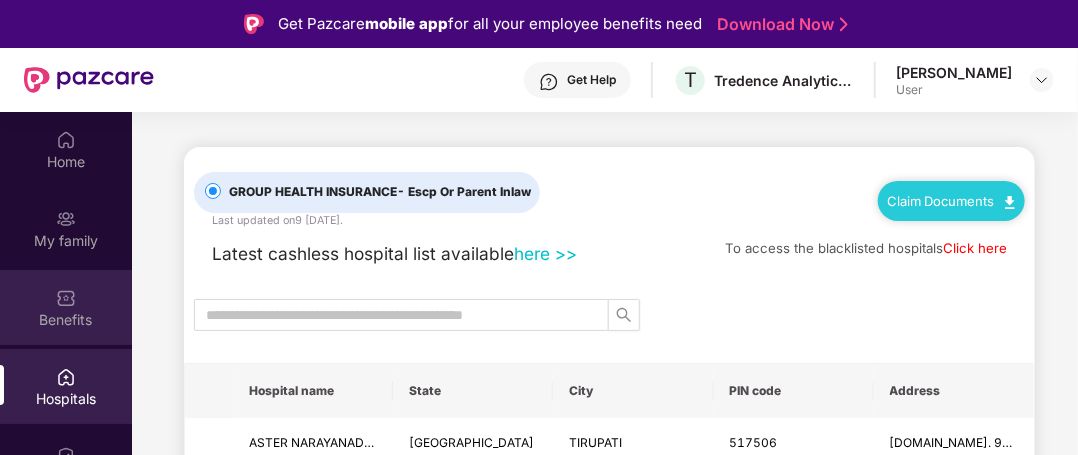 click on "Benefits" at bounding box center [66, 320] 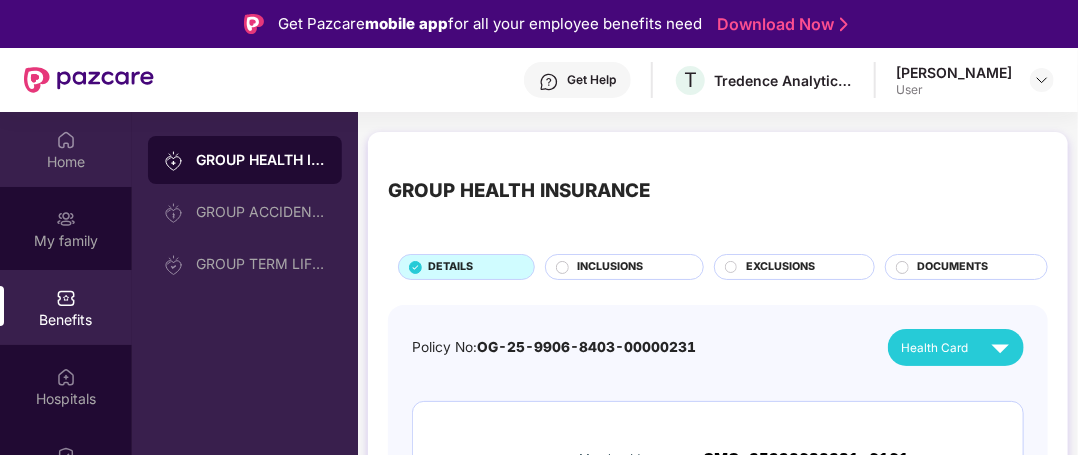 click on "Home" at bounding box center (66, 149) 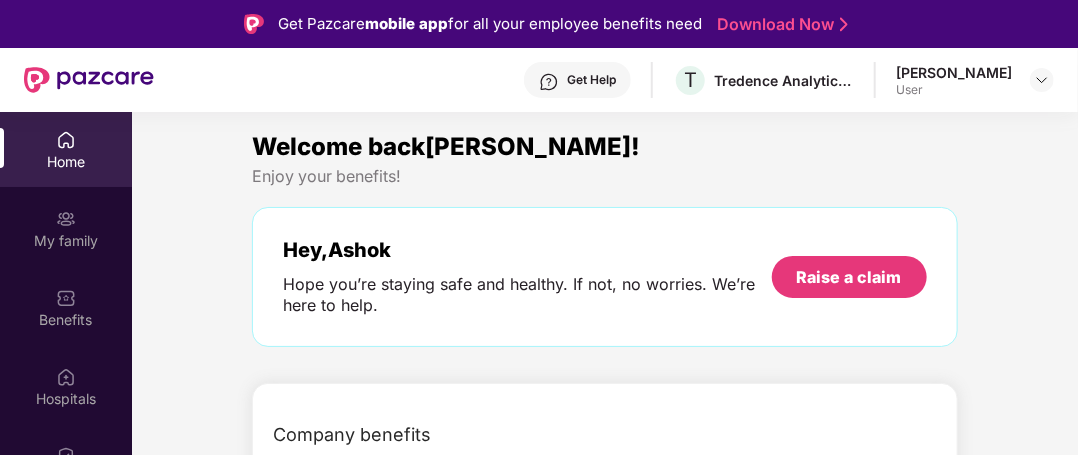 click on "Welcome back[PERSON_NAME]! Enjoy your benefits! Hey,[PERSON_NAME] Hope you’re staying safe and healthy. If not, no worries. We’re here to help. Raise a claim Upto 45% off  on Fitpass pro annual membership plan Unlimited access to 8,100 gyms and fitness studios across [GEOGRAPHIC_DATA] Free Noise smartwatch  worth ₹5,999 to track your fitness progress Personalized diet plans from expert nutritionists             Frequently Asked Questions!        Buy Now Upto 30% off  on Cult Elite annual membership across India Unlimited access to all group classes at cult centers & ELITE/PRO GYMS in your city. 10% discount on Cult Store.  Registered mobile number should not have active memberships. Buy Now Doctor Consultation for your family Audio/Video consultation across multiple specialities Cover entire family (upto 5 members) Contact experts 24 X 7 Start Consultation Get  20% Off  on Annual  Dental Health Plan Unlimited 24x7 Video Consultations Treatment voucher of ₹ 1500 Unlimited Digital high-resolution Intra Oral X-Rays Avail offer" at bounding box center (605, 3082) 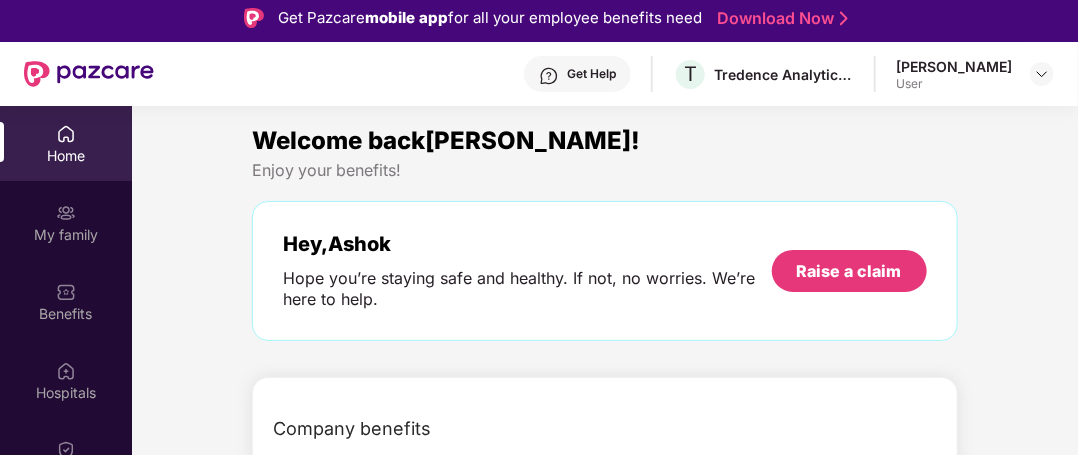 scroll, scrollTop: 112, scrollLeft: 0, axis: vertical 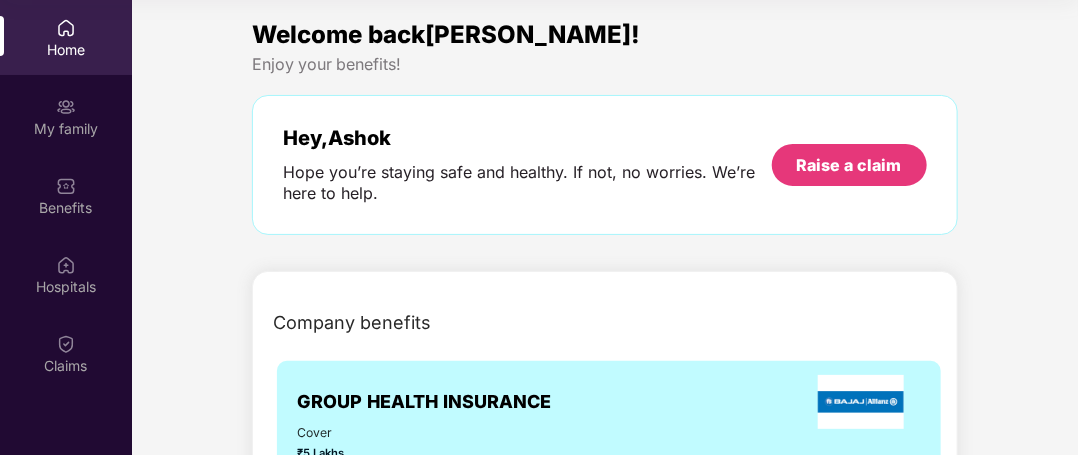 click on "Welcome back[PERSON_NAME]! Enjoy your benefits! Hey,[PERSON_NAME] Hope you’re staying safe and healthy. If not, no worries. We’re here to help. Raise a claim Upto 45% off  on Fitpass pro annual membership plan Unlimited access to 8,100 gyms and fitness studios across [GEOGRAPHIC_DATA] Free Noise smartwatch  worth ₹5,999 to track your fitness progress Personalized diet plans from expert nutritionists             Frequently Asked Questions!        Buy Now Upto 30% off  on Cult Elite annual membership across India Unlimited access to all group classes at cult centers & ELITE/PRO GYMS in your city. 10% discount on Cult Store.  Registered mobile number should not have active memberships. Buy Now Doctor Consultation for your family Audio/Video consultation across multiple specialities Cover entire family (upto 5 members) Contact experts 24 X 7 Start Consultation Get  20% Off  on Annual  Dental Health Plan Unlimited 24x7 Video Consultations Treatment voucher of ₹ 1500 Unlimited Digital high-resolution Intra Oral X-Rays Avail offer" at bounding box center [605, 2970] 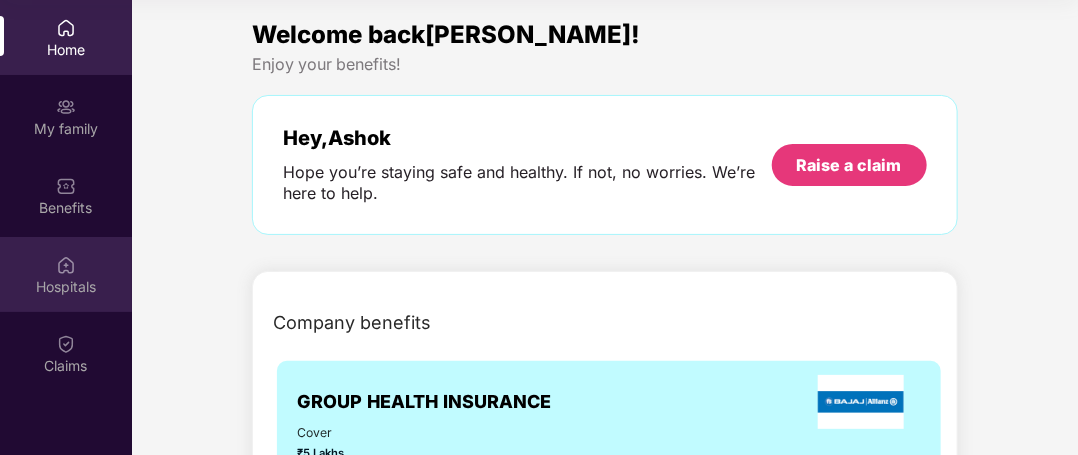 click on "Hospitals" at bounding box center (66, 274) 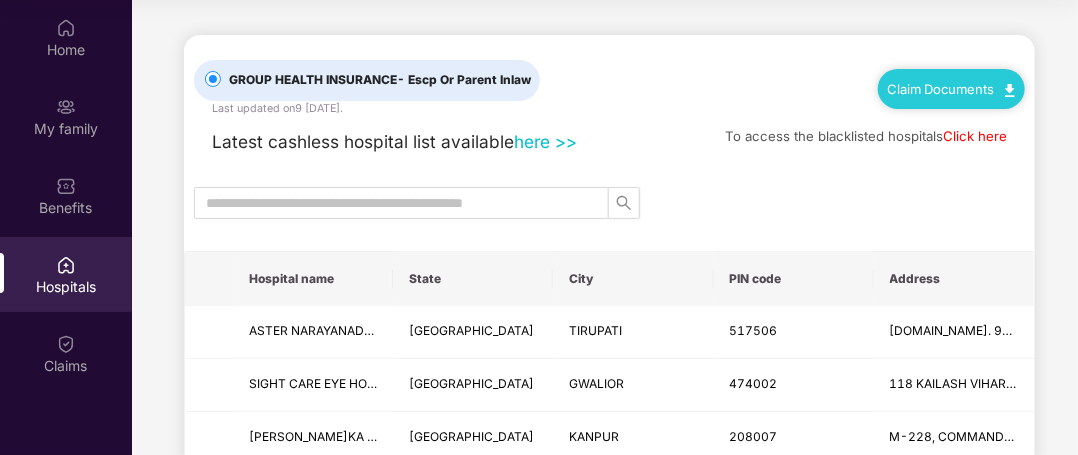 click on "GROUP HEALTH INSURANCE  - Escp Or Parent Inlaw Last updated on  9 [DATE] Claim Documents  Latest cashless hospital list available  here >> To access the blacklisted hospitals  Click here Hospital name State City PIN code Address [GEOGRAPHIC_DATA] (A UNIT O[PERSON_NAME]DM HEALTHCARE LIMITED) - [GEOGRAPHIC_DATA] [GEOGRAPHIC_DATA] [GEOGRAPHIC_DATA] 517506 [DOMAIN_NAME]. 9-100/1, [GEOGRAPHIC_DATA], Beside Vartha Press,  SIGHT CARE EYE HOSPITAL - GWALIOR [GEOGRAPHIC_DATA] GWALIOR 474002 [GEOGRAPHIC_DATA], INFRONT OF INCOME TAX OFFICE, NEAR [GEOGRAPHIC_DATA], CITY CENTRE.[PERSON_NAME]KA SUPER SPECIALITY HOSPITAL - KANPUR [GEOGRAPHIC_DATA] [GEOGRAPHIC_DATA] 208007 M-228, [GEOGRAPHIC_DATA], [GEOGRAPHIC_DATA],
Central India Cardiology [GEOGRAPHIC_DATA] (CICHRI) - [GEOGRAPHIC_DATA] [STREET_ADDRESS] [GEOGRAPHIC_DATA] 474009 20 - [GEOGRAPHIC_DATA], [GEOGRAPHIC_DATA], [GEOGRAPHIC_DATA] - [GEOGRAPHIC_DATA] [GEOGRAPHIC_DATA] SECUNDERABAD 500017 [GEOGRAPHIC_DATA] - [GEOGRAPHIC_DATA]" at bounding box center [605, 1540] 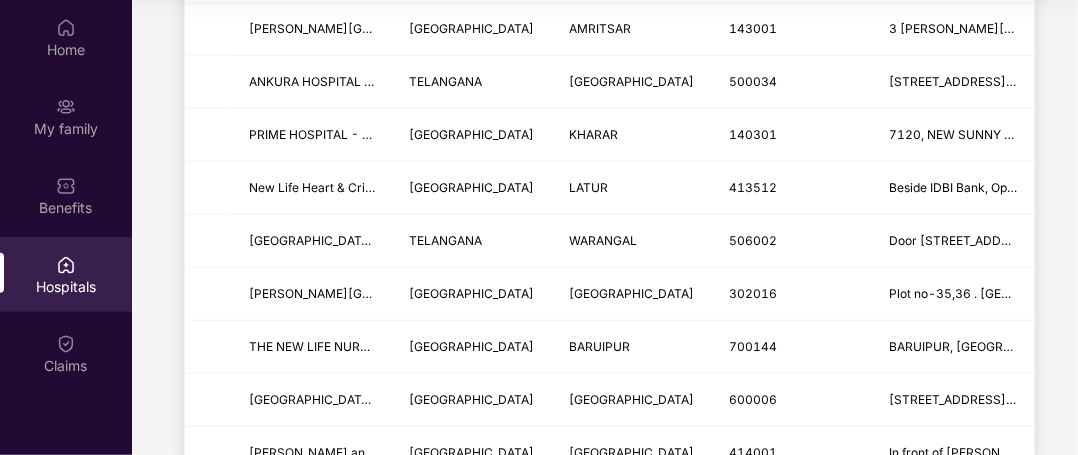 scroll, scrollTop: 657, scrollLeft: 0, axis: vertical 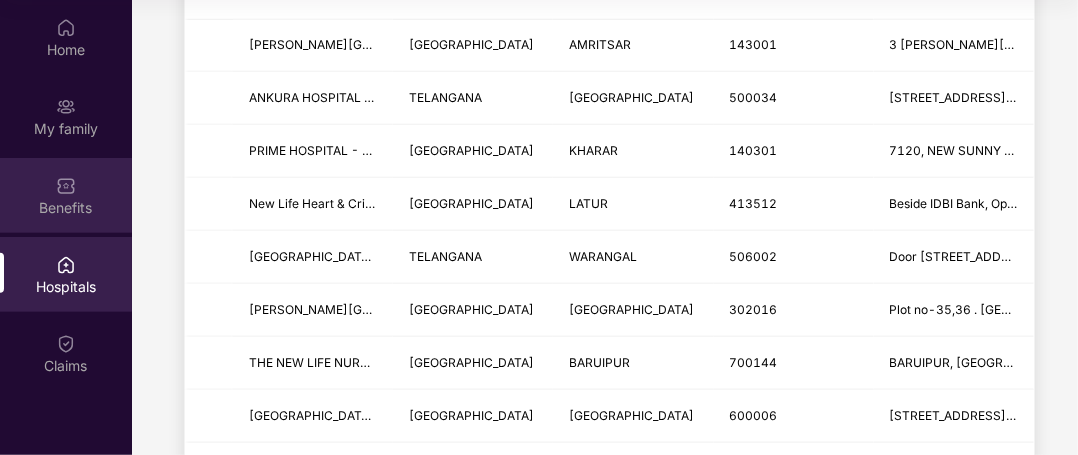 click on "Benefits" at bounding box center (66, 208) 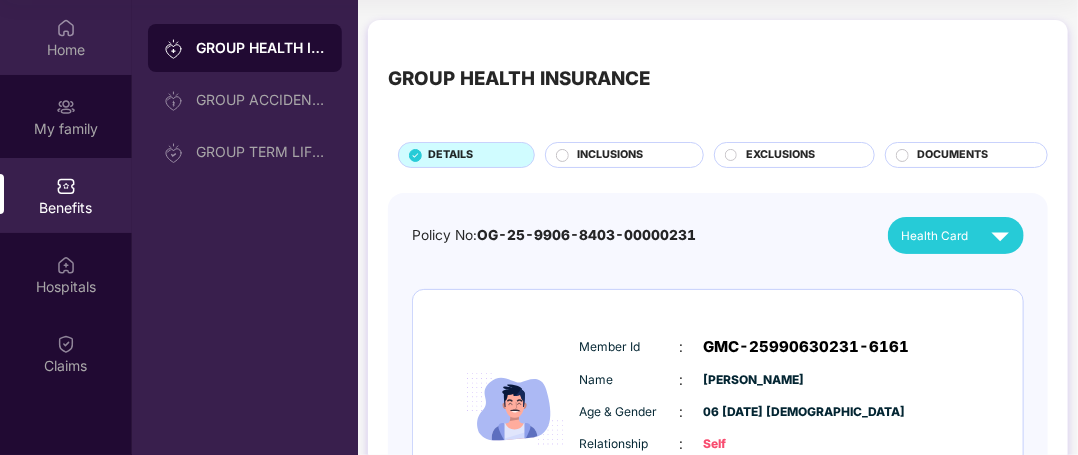click on "Home" at bounding box center [66, 50] 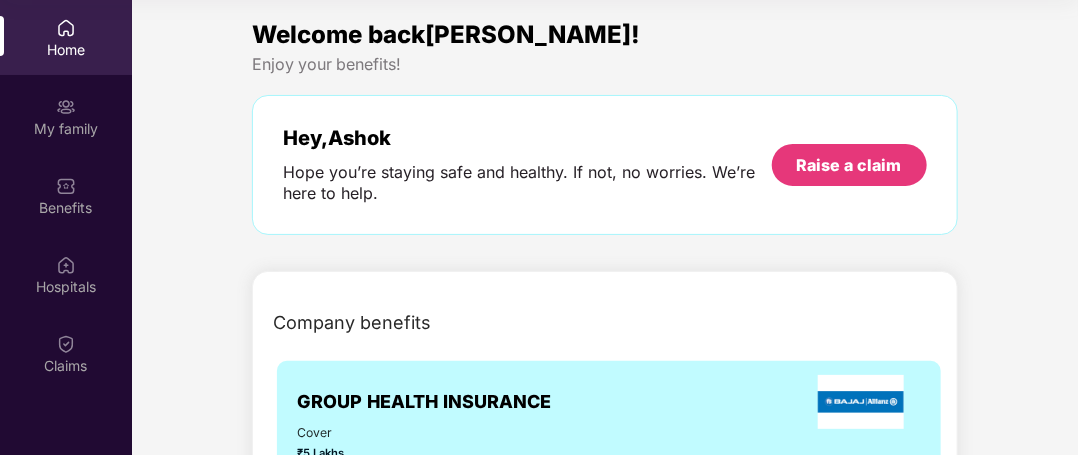 click on "Welcome back[PERSON_NAME]! Enjoy your benefits! Hey,[PERSON_NAME] Hope you’re staying safe and healthy. If not, no worries. We’re here to help. Raise a claim Upto 45% off  on Fitpass pro annual membership plan Unlimited access to 8,100 gyms and fitness studios across [GEOGRAPHIC_DATA] Free Noise smartwatch  worth ₹5,999 to track your fitness progress Personalized diet plans from expert nutritionists             Frequently Asked Questions!        Buy Now Upto 30% off  on Cult Elite annual membership across India Unlimited access to all group classes at cult centers & ELITE/PRO GYMS in your city. 10% discount on Cult Store.  Registered mobile number should not have active memberships. Buy Now Doctor Consultation for your family Audio/Video consultation across multiple specialities Cover entire family (upto 5 members) Contact experts 24 X 7 Start Consultation Get  20% Off  on Annual  Dental Health Plan Unlimited 24x7 Video Consultations Treatment voucher of ₹ 1500 Unlimited Digital high-resolution Intra Oral X-Rays Avail offer" at bounding box center [605, 2970] 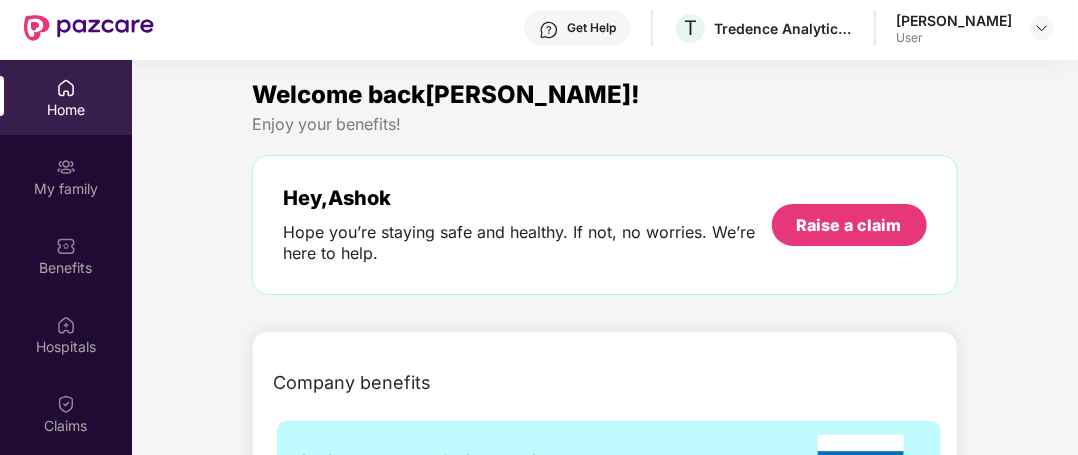 scroll, scrollTop: 0, scrollLeft: 0, axis: both 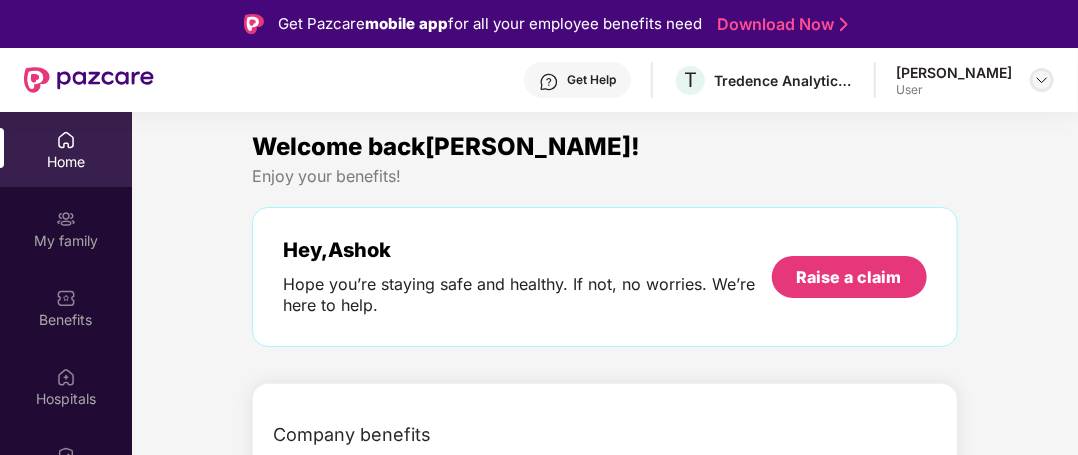 click at bounding box center [1042, 80] 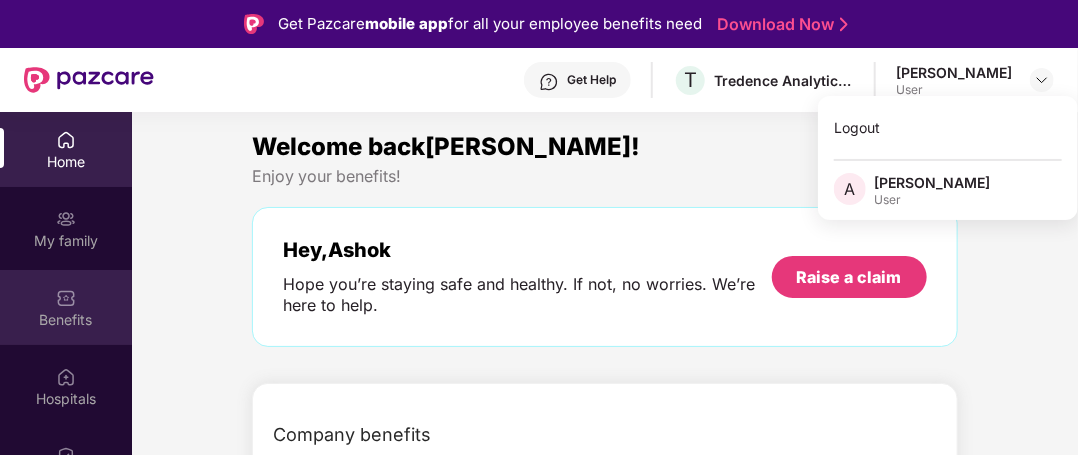 click on "Benefits" at bounding box center (66, 320) 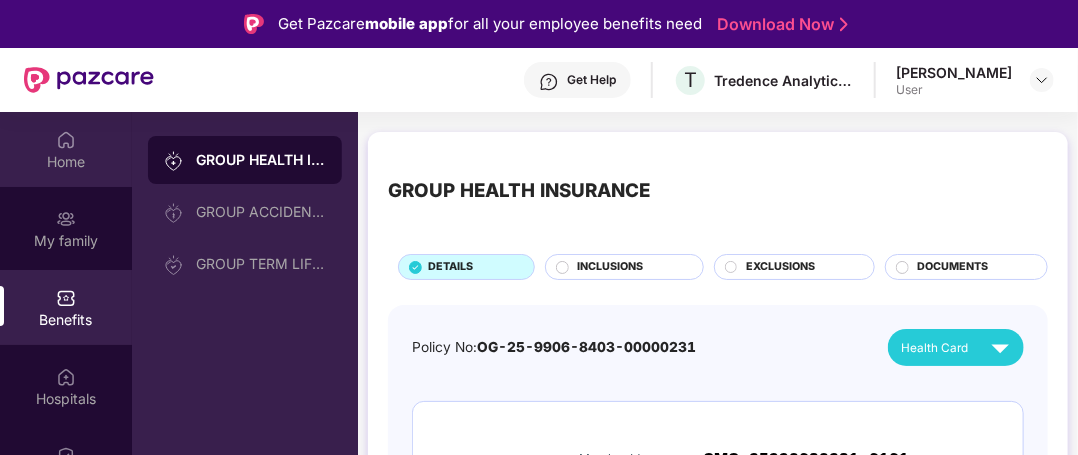 click on "Home" at bounding box center [66, 149] 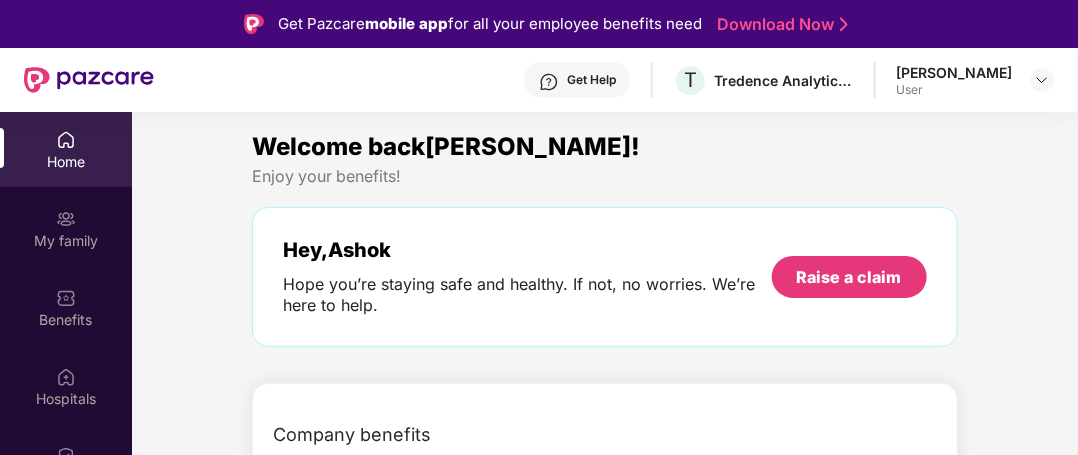 click at bounding box center (89, 80) 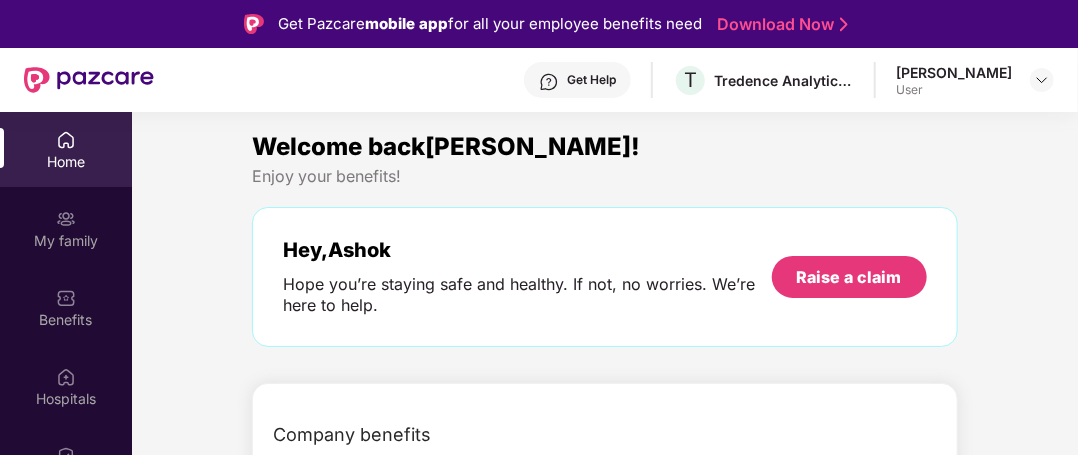 click on "Get Help T Tredence Analytics Solutions Private Limited [PERSON_NAME] User" at bounding box center [604, 80] 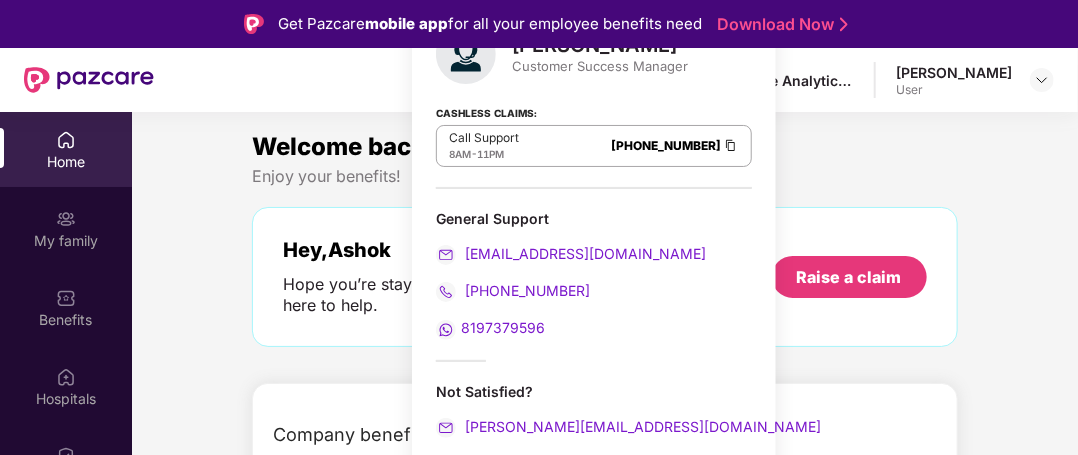click on "8197379596" at bounding box center [503, 327] 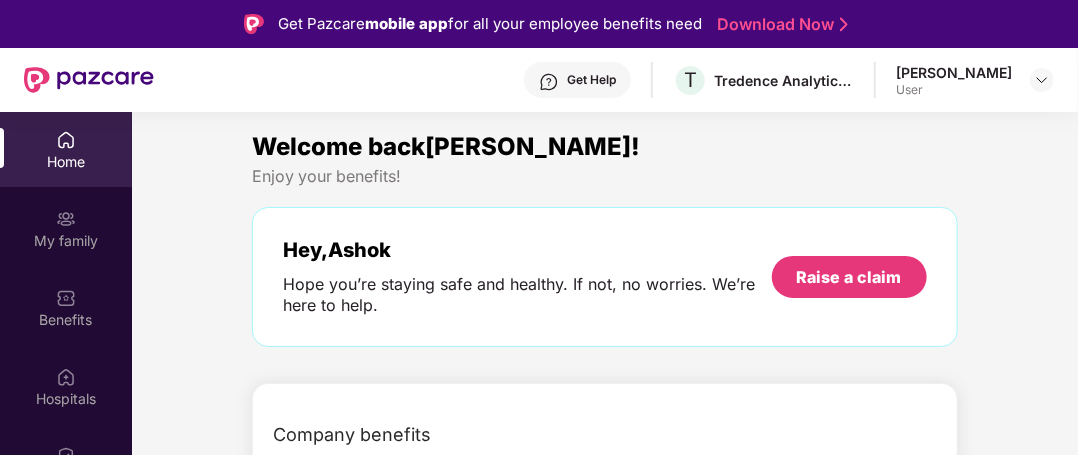 click on "Welcome back[PERSON_NAME]! Enjoy your benefits! Hey,[PERSON_NAME] Hope you’re staying safe and healthy. If not, no worries. We’re here to help. Raise a claim Upto 45% off  on Fitpass pro annual membership plan Unlimited access to 8,100 gyms and fitness studios across [GEOGRAPHIC_DATA] Free Noise smartwatch  worth ₹5,999 to track your fitness progress Personalized diet plans from expert nutritionists             Frequently Asked Questions!        Buy Now Upto 30% off  on Cult Elite annual membership across India Unlimited access to all group classes at cult centers & ELITE/PRO GYMS in your city. 10% discount on Cult Store.  Registered mobile number should not have active memberships. Buy Now Doctor Consultation for your family Audio/Video consultation across multiple specialities Cover entire family (upto 5 members) Contact experts 24 X 7 Start Consultation Get  20% Off  on Annual  Dental Health Plan Unlimited 24x7 Video Consultations Treatment voucher of ₹ 1500 Unlimited Digital high-resolution Intra Oral X-Rays Avail offer" at bounding box center [605, 3082] 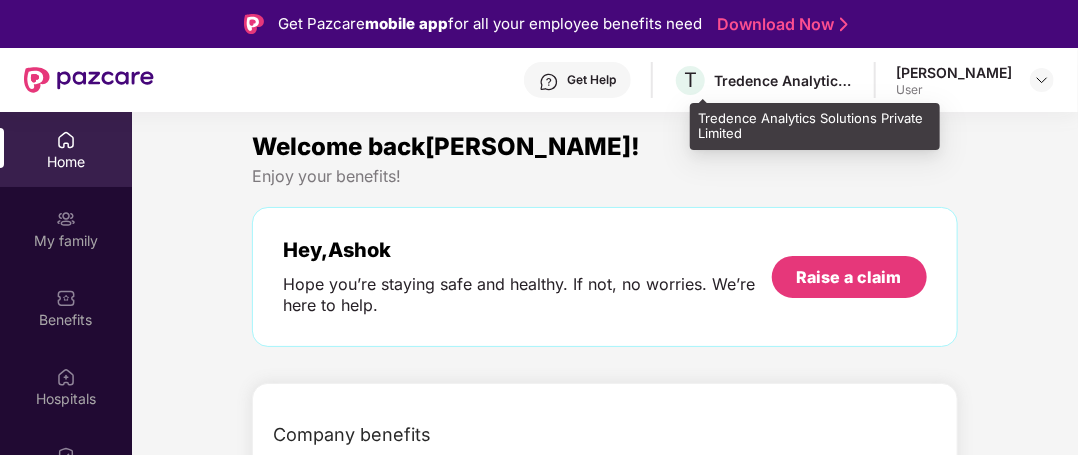 click on "Tredence Analytics Solutions Private Limited" at bounding box center [784, 80] 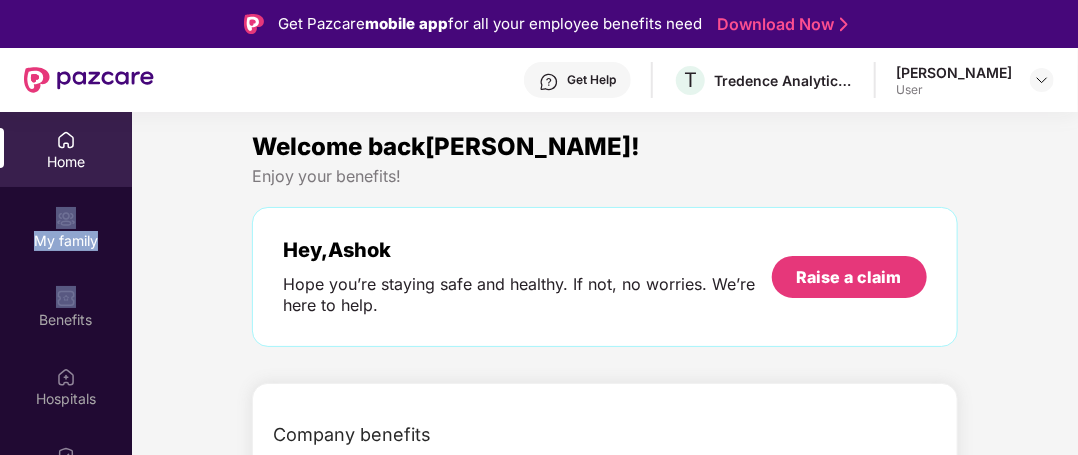 drag, startPoint x: 0, startPoint y: 148, endPoint x: -1, endPoint y: 321, distance: 173.00288 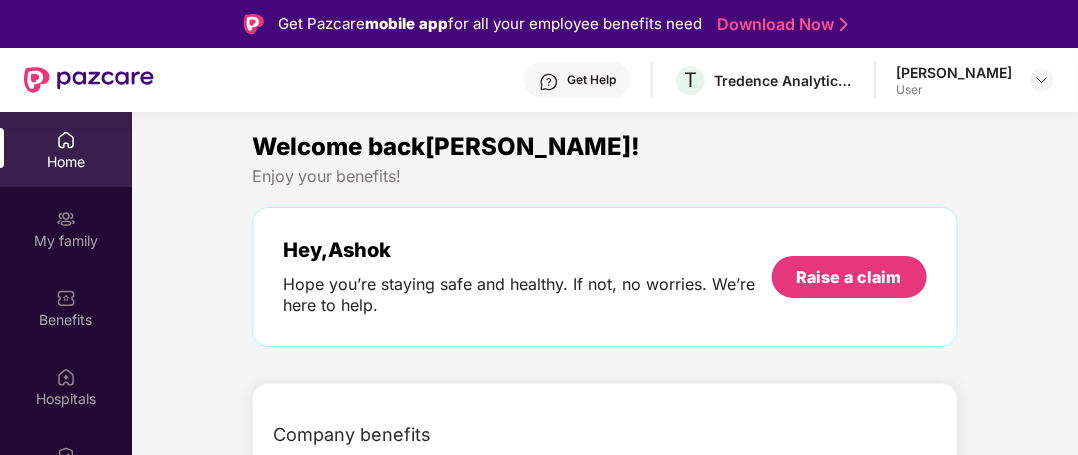 drag, startPoint x: -1, startPoint y: 321, endPoint x: 144, endPoint y: 330, distance: 145.27904 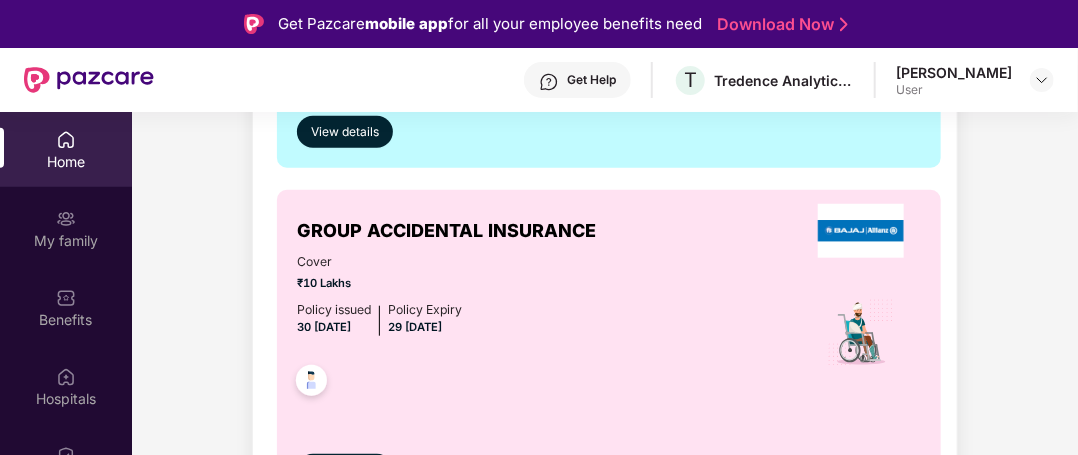 scroll, scrollTop: 640, scrollLeft: 0, axis: vertical 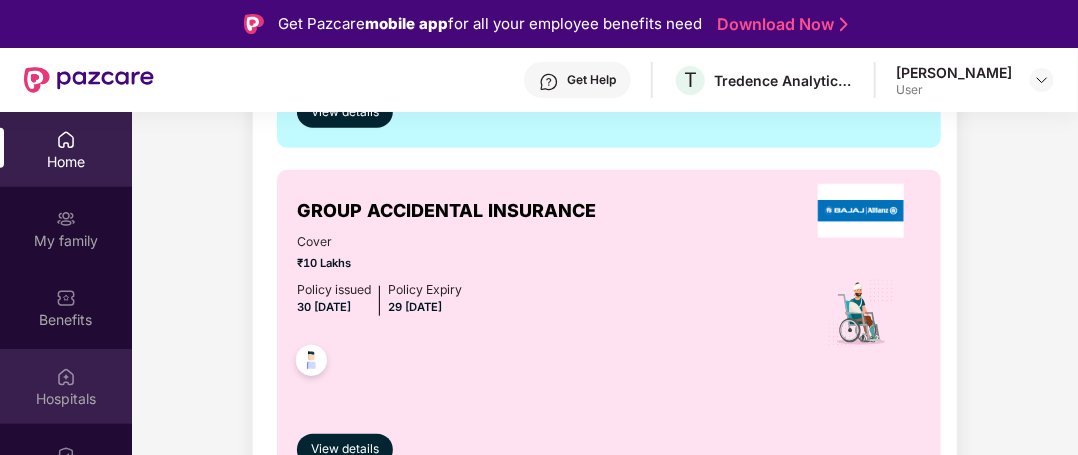 click at bounding box center (66, 377) 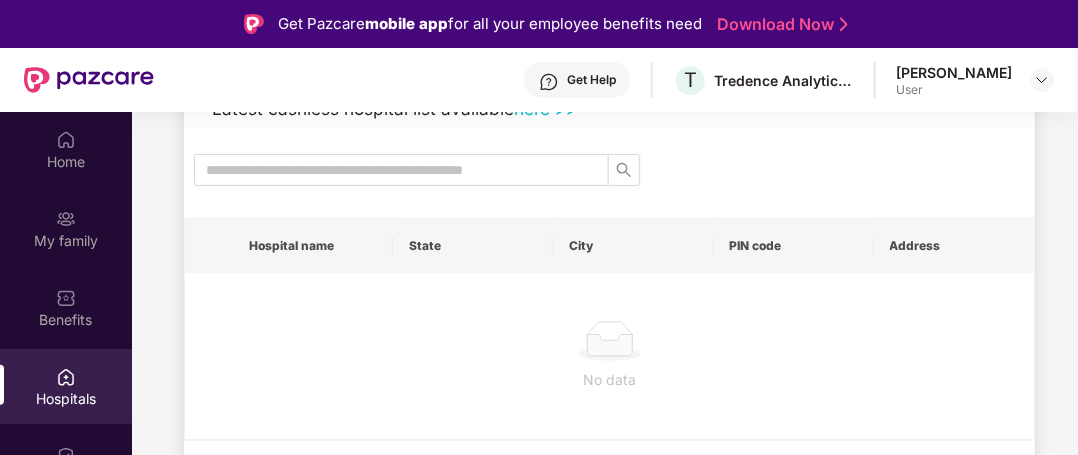scroll, scrollTop: 0, scrollLeft: 0, axis: both 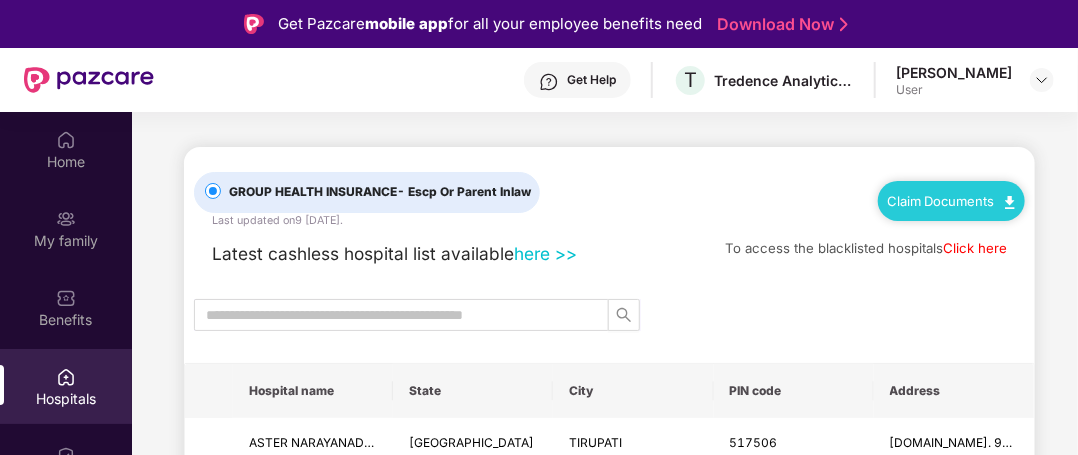 click on "GROUP HEALTH INSURANCE  - Escp Or Parent Inlaw Last updated on  9 [DATE] Claim Documents  Latest cashless hospital list available  here >> To access the blacklisted hospitals  Click here Hospital name State City PIN code Address [GEOGRAPHIC_DATA] (A UNIT O[PERSON_NAME]DM HEALTHCARE LIMITED) - [GEOGRAPHIC_DATA] [GEOGRAPHIC_DATA] [GEOGRAPHIC_DATA] 517506 [DOMAIN_NAME]. 9-100/1, [GEOGRAPHIC_DATA], Beside Vartha Press,  SIGHT CARE EYE HOSPITAL - GWALIOR [GEOGRAPHIC_DATA] GWALIOR 474002 [GEOGRAPHIC_DATA], INFRONT OF INCOME TAX OFFICE, NEAR [GEOGRAPHIC_DATA], CITY CENTRE.[PERSON_NAME]KA SUPER SPECIALITY HOSPITAL - KANPUR [GEOGRAPHIC_DATA] [GEOGRAPHIC_DATA] 208007 M-228, [GEOGRAPHIC_DATA], [GEOGRAPHIC_DATA],
Central India Cardiology [GEOGRAPHIC_DATA] (CICHRI) - [GEOGRAPHIC_DATA] [STREET_ADDRESS] [GEOGRAPHIC_DATA] 474009 20 - [GEOGRAPHIC_DATA], [GEOGRAPHIC_DATA], [GEOGRAPHIC_DATA] - [GEOGRAPHIC_DATA] [GEOGRAPHIC_DATA] SECUNDERABAD 500017 [GEOGRAPHIC_DATA] - [GEOGRAPHIC_DATA]" at bounding box center (609, 1649) 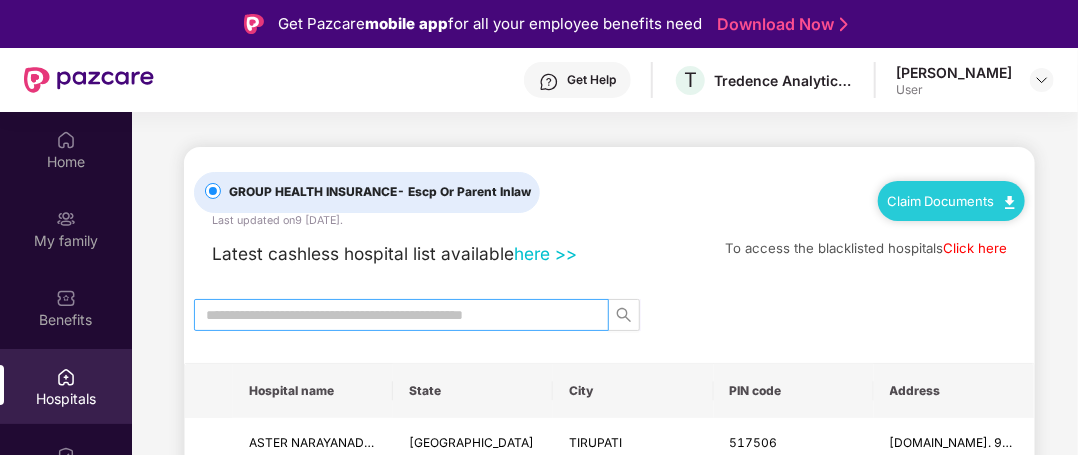 click at bounding box center (393, 315) 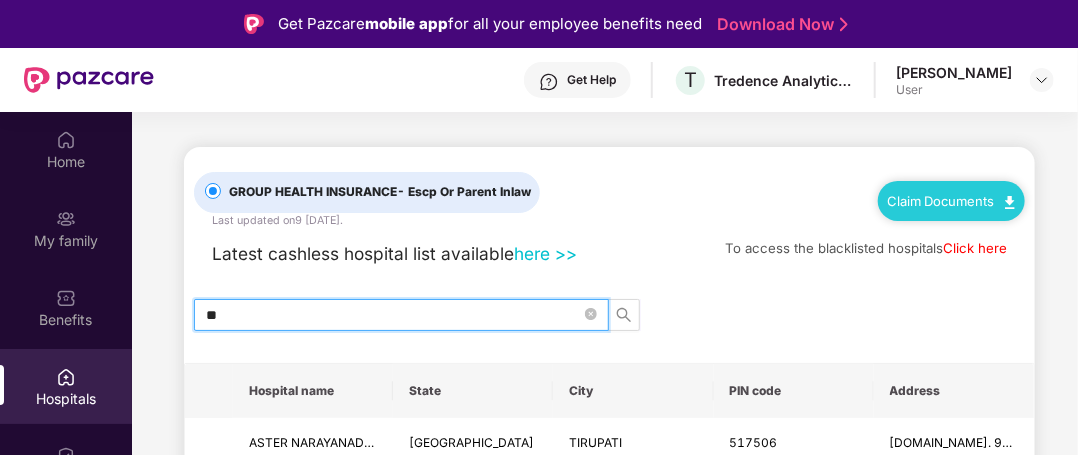 type on "*" 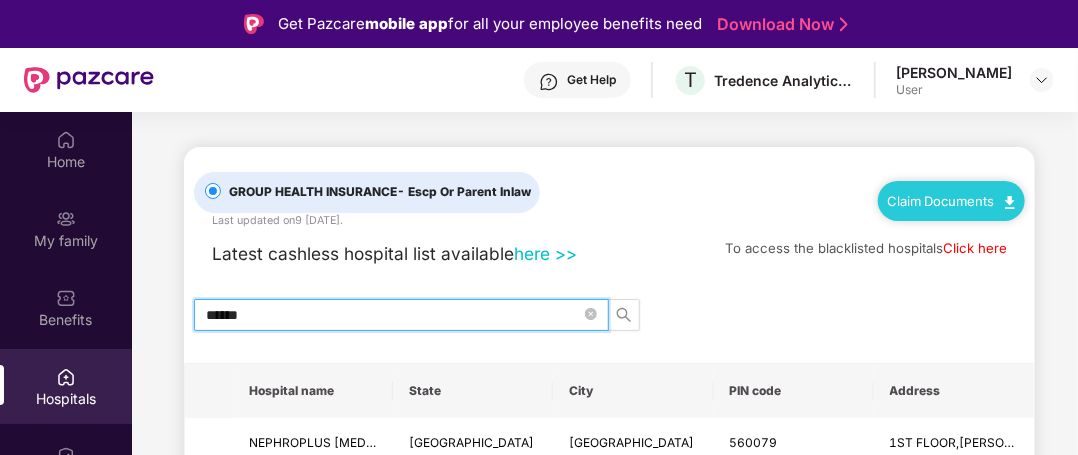 scroll, scrollTop: 112, scrollLeft: 0, axis: vertical 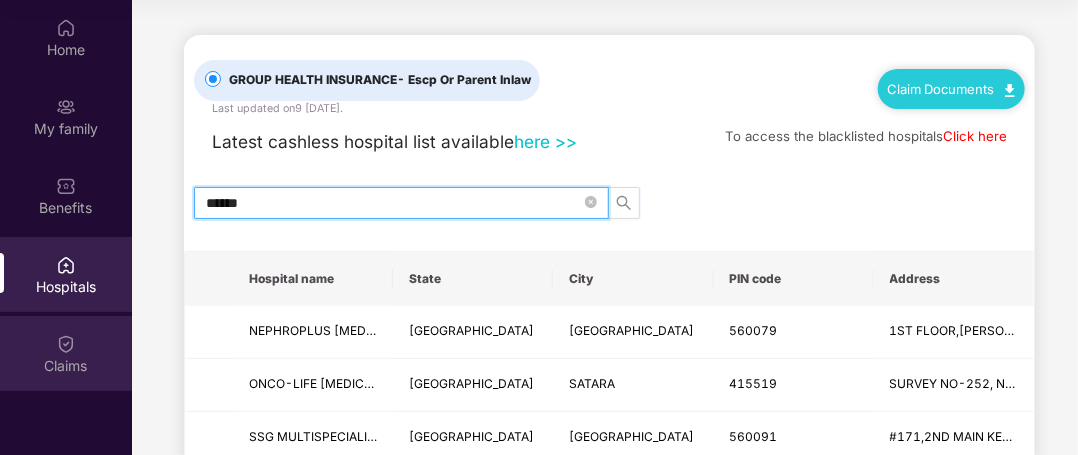 type on "******" 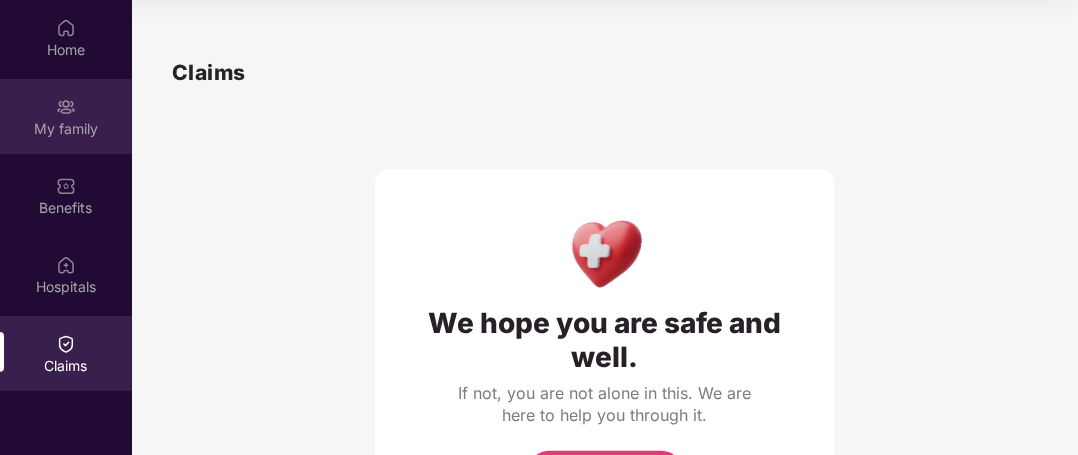 click on "My family" at bounding box center [66, 116] 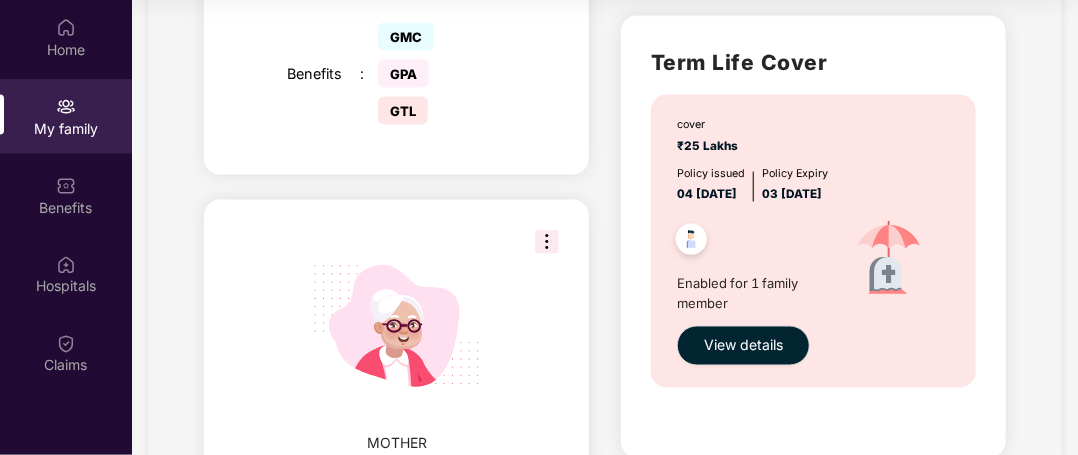 scroll, scrollTop: 1149, scrollLeft: 0, axis: vertical 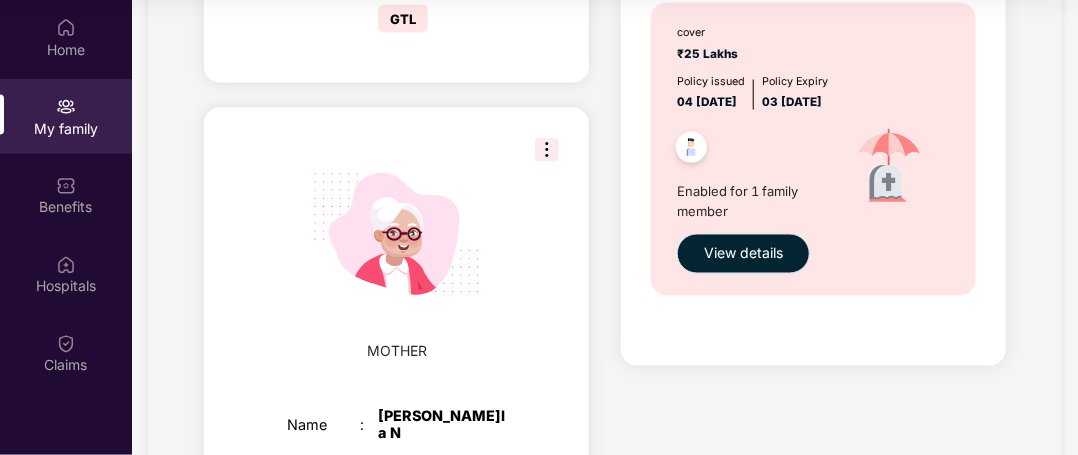 click on "View details" at bounding box center (743, 254) 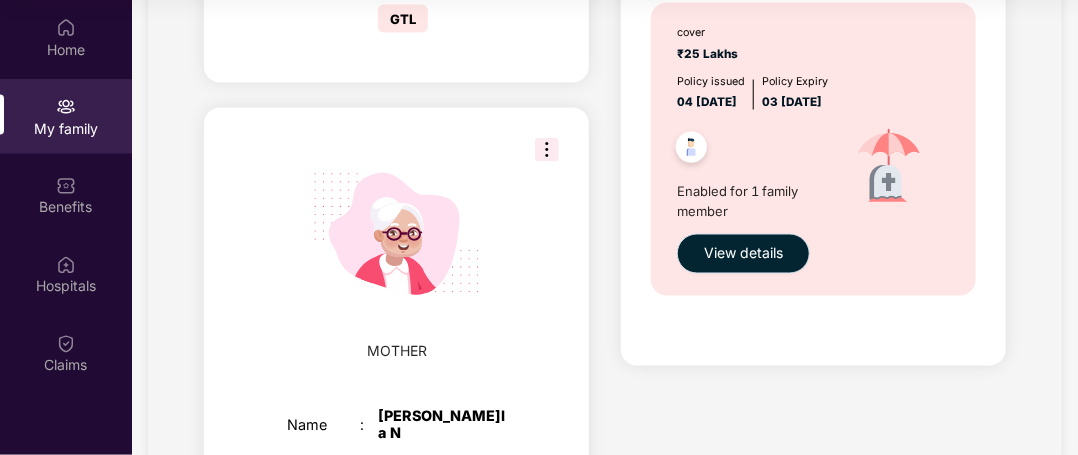 scroll, scrollTop: 0, scrollLeft: 0, axis: both 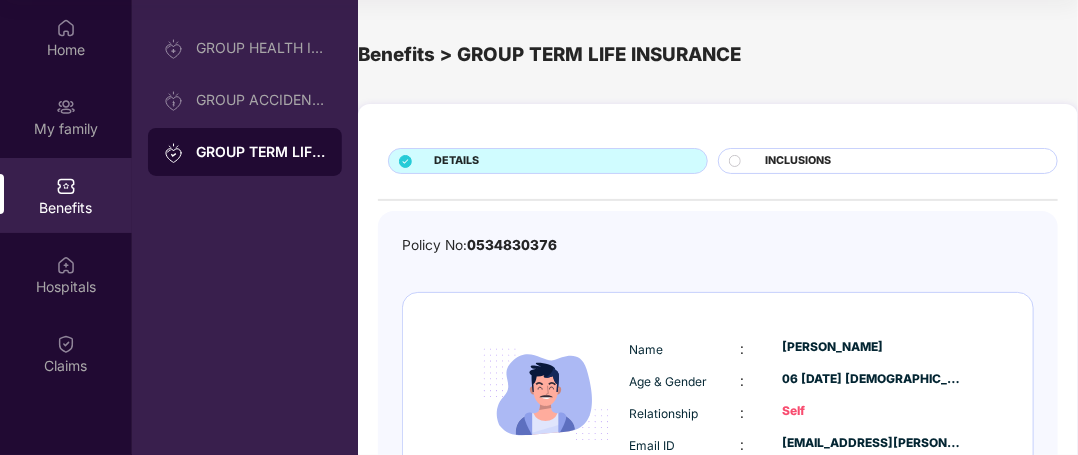 click on "DETAILS INCLUSIONS Policy No:  0534830376 Insured Name [PERSON_NAME] Age & Gender : 06 [DATE] [DEMOGRAPHIC_DATA] Relationship : Self Email ID : [EMAIL_ADDRESS][PERSON_NAME][DOMAIN_NAME] Phone number : +91 - 88382 42750" at bounding box center [718, 358] 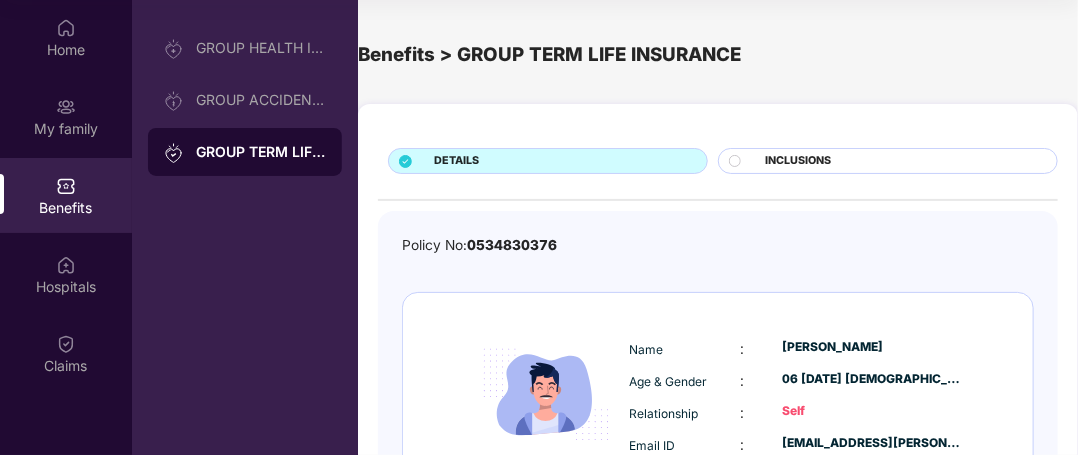 click on "DETAILS INCLUSIONS Policy No:  0534830376 Insured Name [PERSON_NAME] Age & Gender : 06 [DATE] [DEMOGRAPHIC_DATA] Relationship : Self Email ID : [EMAIL_ADDRESS][PERSON_NAME][DOMAIN_NAME] Phone number : +91 - 88382 42750" at bounding box center [718, 358] 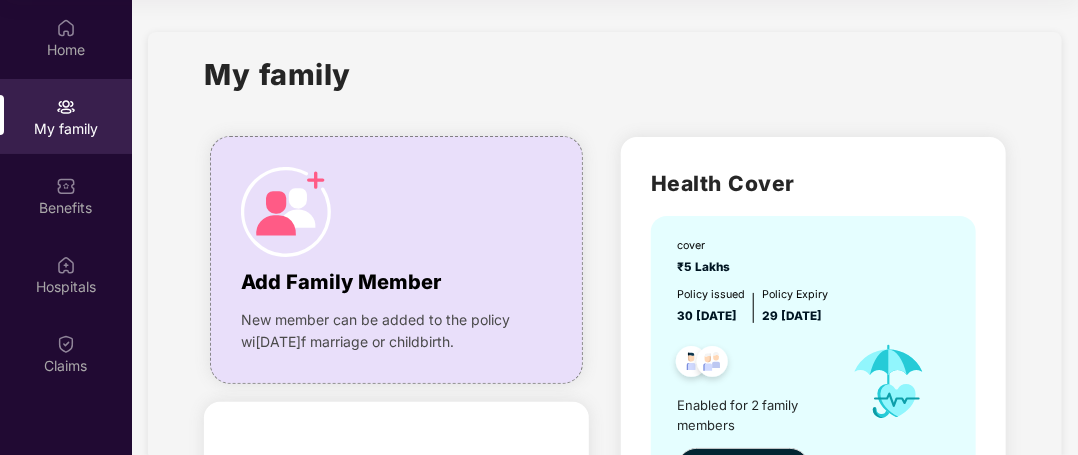 drag, startPoint x: 1076, startPoint y: 69, endPoint x: 1060, endPoint y: 92, distance: 28.01785 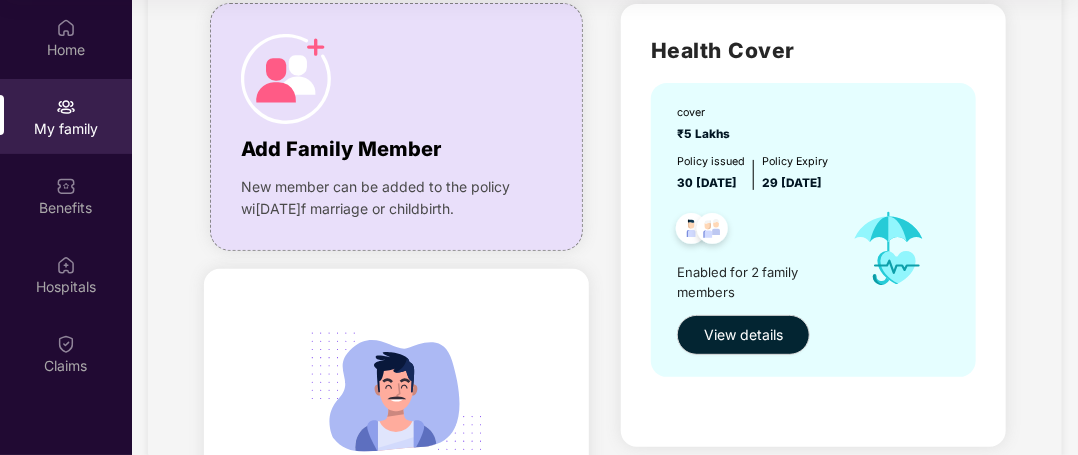 scroll, scrollTop: 184, scrollLeft: 0, axis: vertical 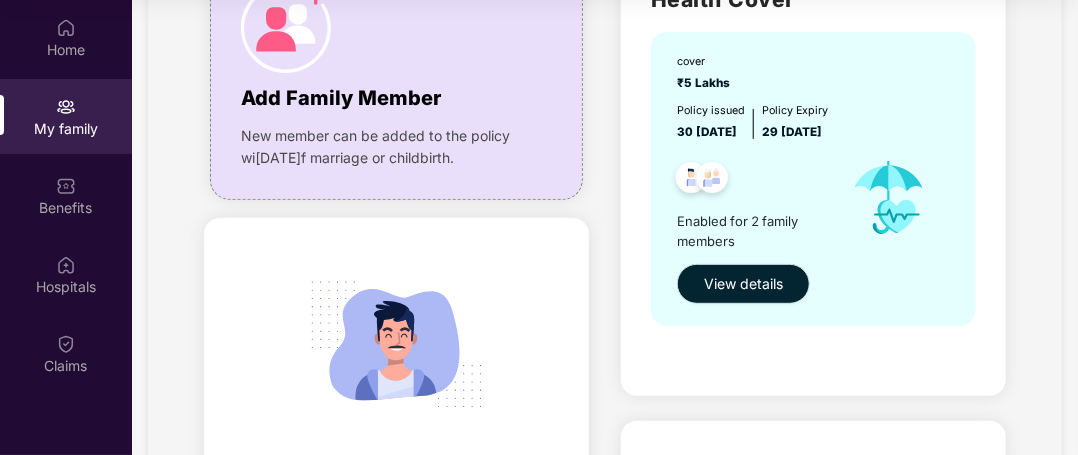 click on "View details" at bounding box center (743, 284) 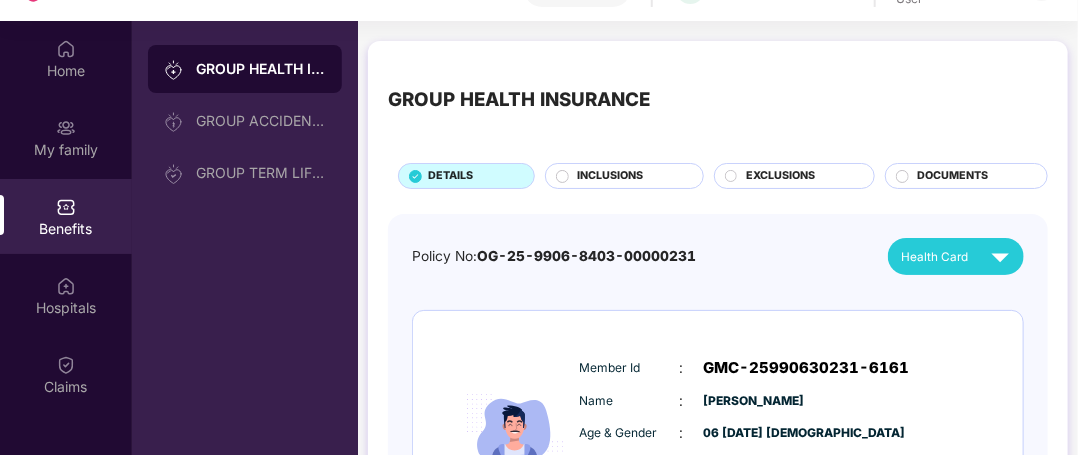 scroll, scrollTop: 112, scrollLeft: 0, axis: vertical 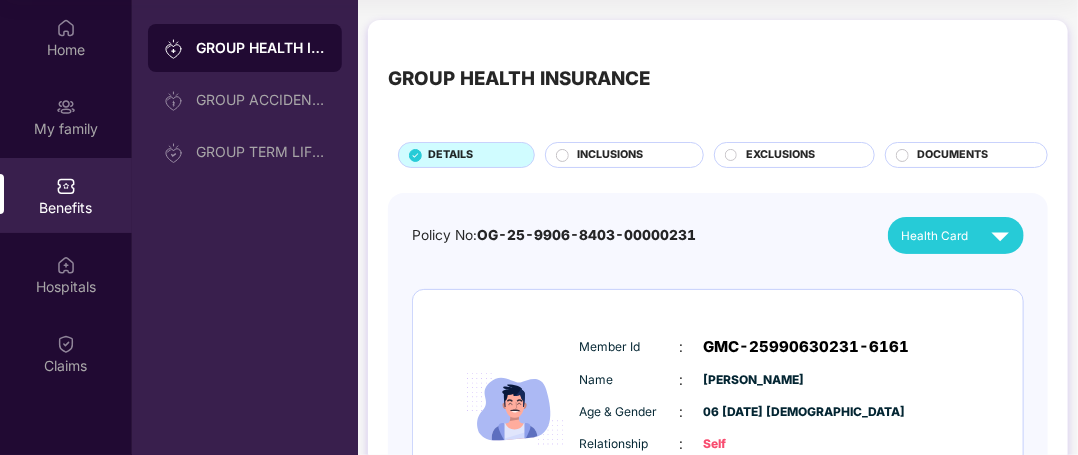 click on "GROUP HEALTH INSURANCE DETAILS INCLUSIONS EXCLUSIONS DOCUMENTS Policy No:  OG-25-9906-8403-00000231 Health Card Insured Member Id : GMC-25990630231-6161 Name : [PERSON_NAME] Age & Gender : [DATE] | [DEMOGRAPHIC_DATA] Relationship : Self Email ID : [EMAIL_ADDRESS][PERSON_NAME][DOMAIN_NAME] Phone number : +91 - 88382 42750 Insured Member Id : GMC-25990630231-6161E Name : [PERSON_NAME] N Age & Gender : [DATE] | [DEMOGRAPHIC_DATA] Relationship : Mother Email ID : [EMAIL_ADDRESS][PERSON_NAME][DOMAIN_NAME] Phone number : +91 - 88382 42750" at bounding box center [718, 487] 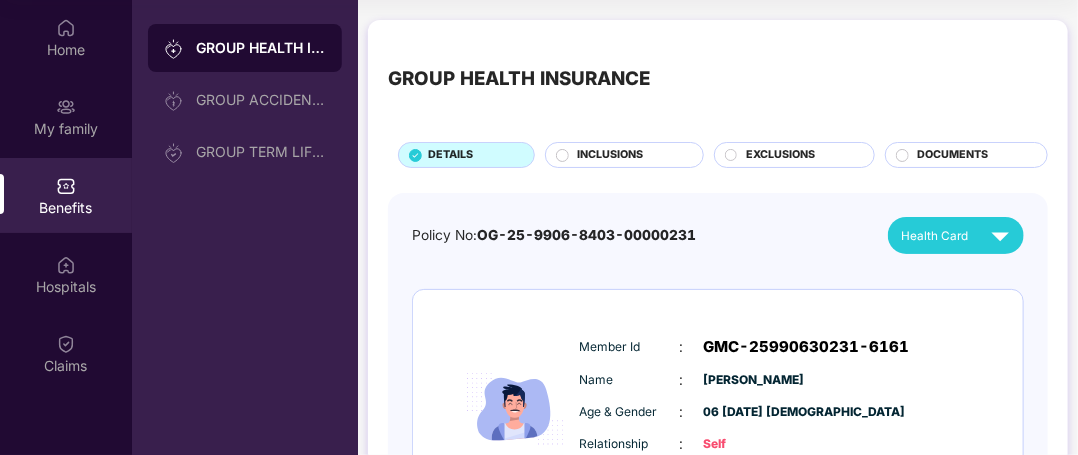 click on "GROUP HEALTH INSURANCE DETAILS INCLUSIONS EXCLUSIONS DOCUMENTS Policy No:  OG-25-9906-8403-00000231 Health Card Insured Member Id : GMC-25990630231-6161 Name : [PERSON_NAME] Age & Gender : [DATE] | [DEMOGRAPHIC_DATA] Relationship : Self Email ID : [EMAIL_ADDRESS][PERSON_NAME][DOMAIN_NAME] Phone number : +91 - 88382 42750 Insured Member Id : GMC-25990630231-6161E Name : [PERSON_NAME] N Age & Gender : [DATE] | [DEMOGRAPHIC_DATA] Relationship : Mother Email ID : [EMAIL_ADDRESS][PERSON_NAME][DOMAIN_NAME] Phone number : +91 - 88382 42750" at bounding box center [718, 477] 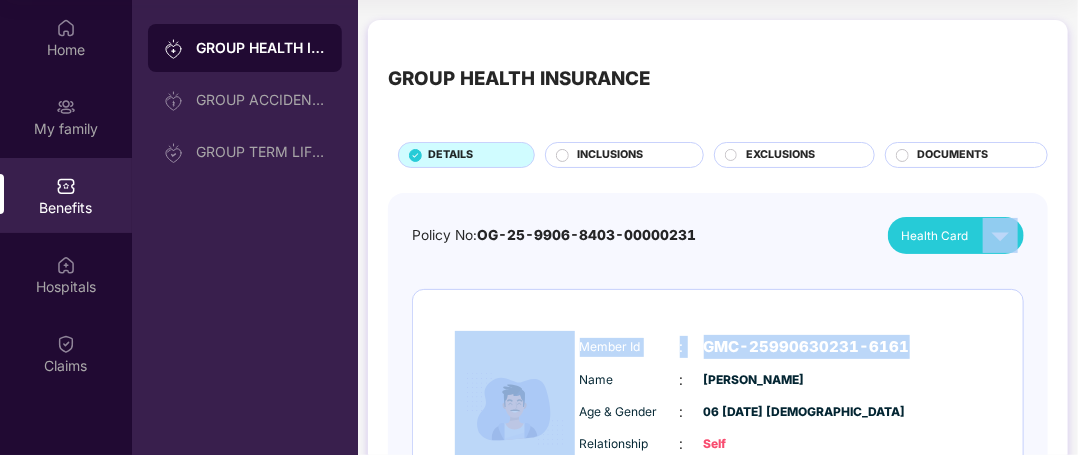 drag, startPoint x: 1071, startPoint y: 186, endPoint x: 1072, endPoint y: 260, distance: 74.00676 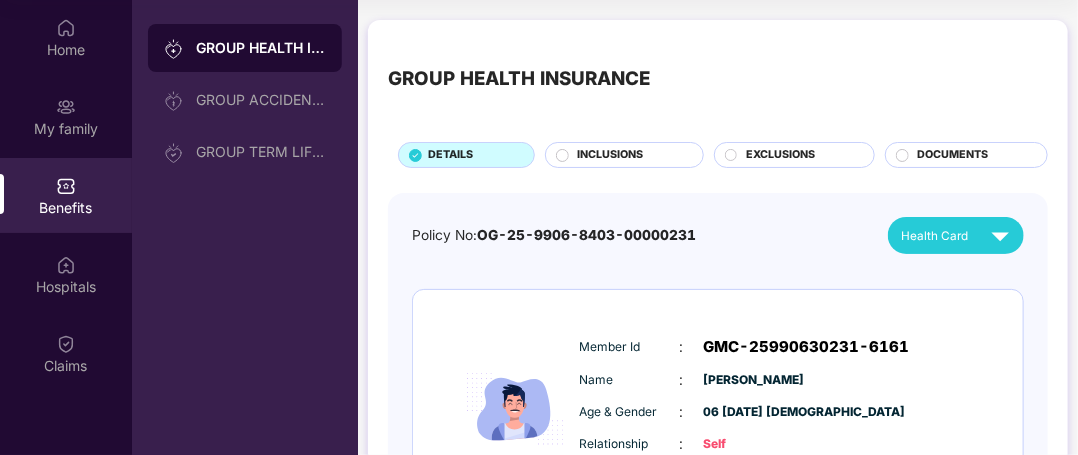 click on "INCLUSIONS" at bounding box center (611, 155) 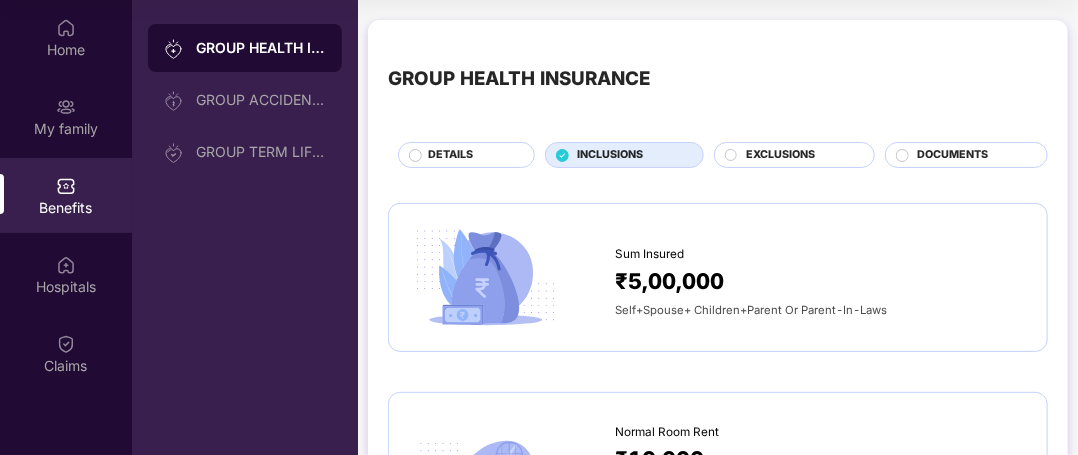 click on "EXCLUSIONS" at bounding box center [780, 155] 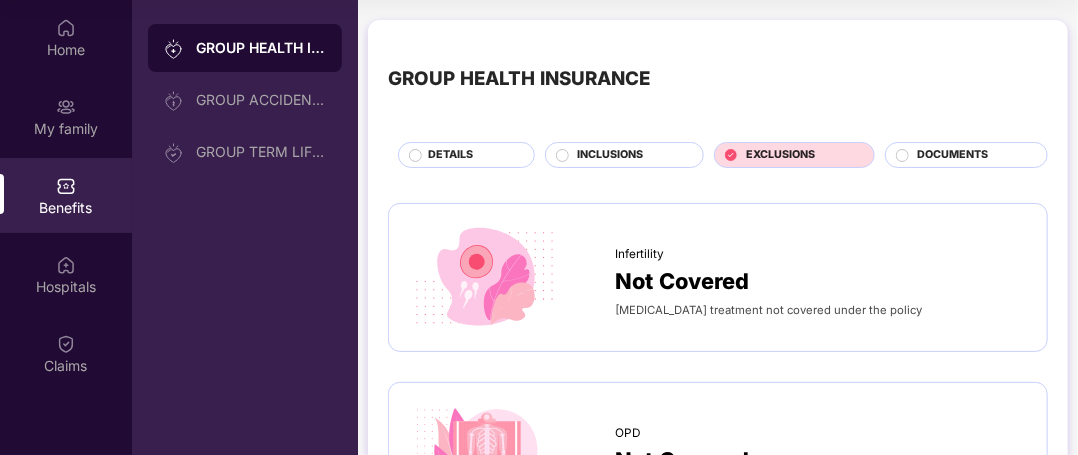 click on "GROUP HEALTH INSURANCE DETAILS INCLUSIONS EXCLUSIONS DOCUMENTS" at bounding box center [718, 104] 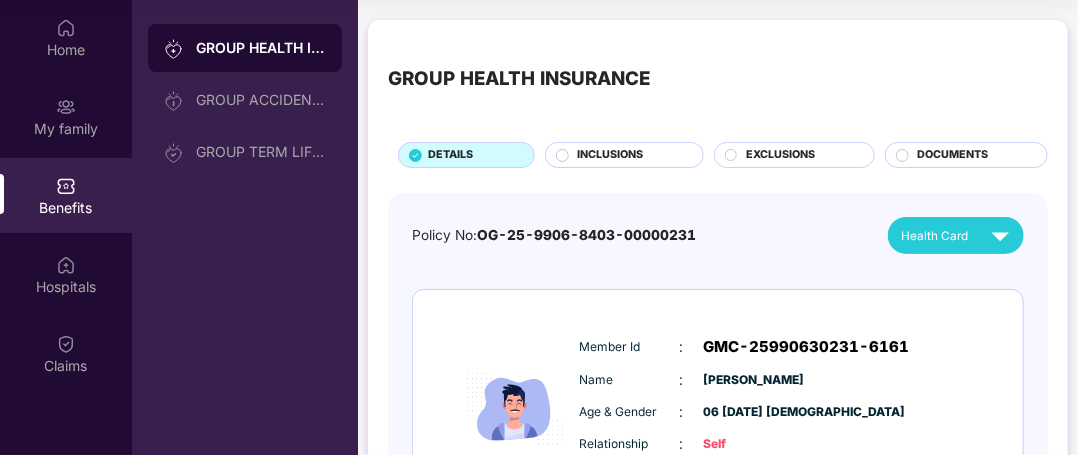 click on "DETAILS" at bounding box center [451, 155] 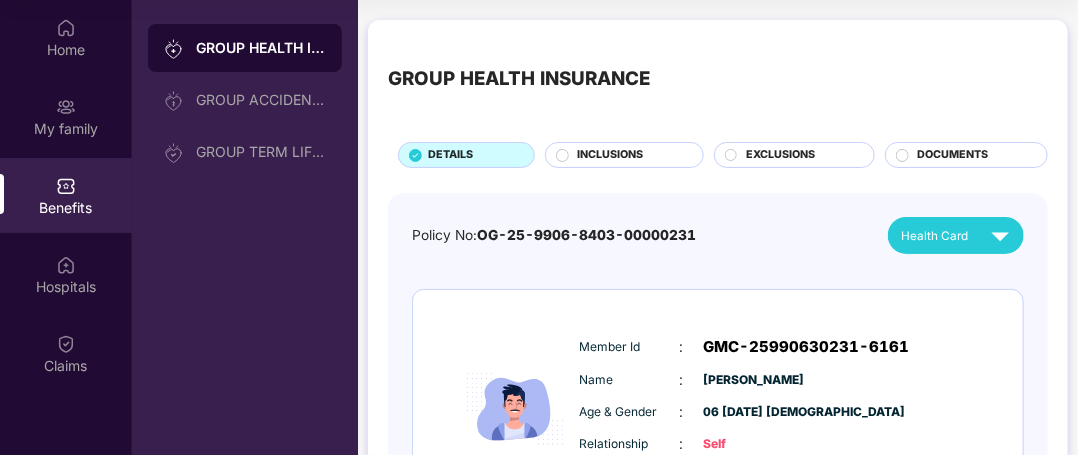 click on "Policy No:  OG-25-9906-8403-00000231 Health Card Insured Member Id : GMC-25990630231-6161 Name : [PERSON_NAME] Age & Gender : [DATE] | [DEMOGRAPHIC_DATA] Relationship : Self Email ID : [EMAIL_ADDRESS][PERSON_NAME][DOMAIN_NAME] Phone number : +91 - 88382 42750 Insured Member Id : GMC-25990630231-6161E Name : [PERSON_NAME] N Age & Gender : [DATE] | [DEMOGRAPHIC_DATA] Relationship : Mother Email ID : [EMAIL_ADDRESS][PERSON_NAME][DOMAIN_NAME] Phone number : +91 - 88382 42750" at bounding box center (718, 553) 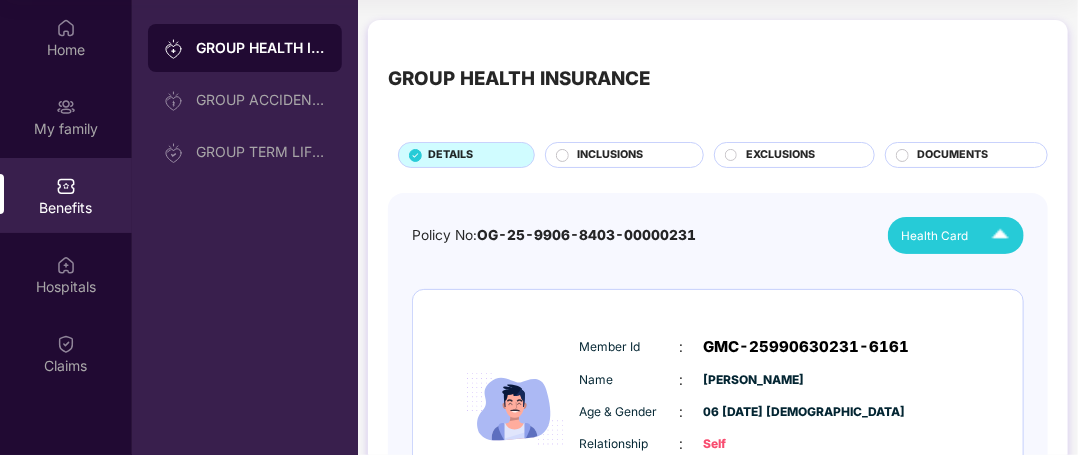 click on "Health Card" at bounding box center [934, 236] 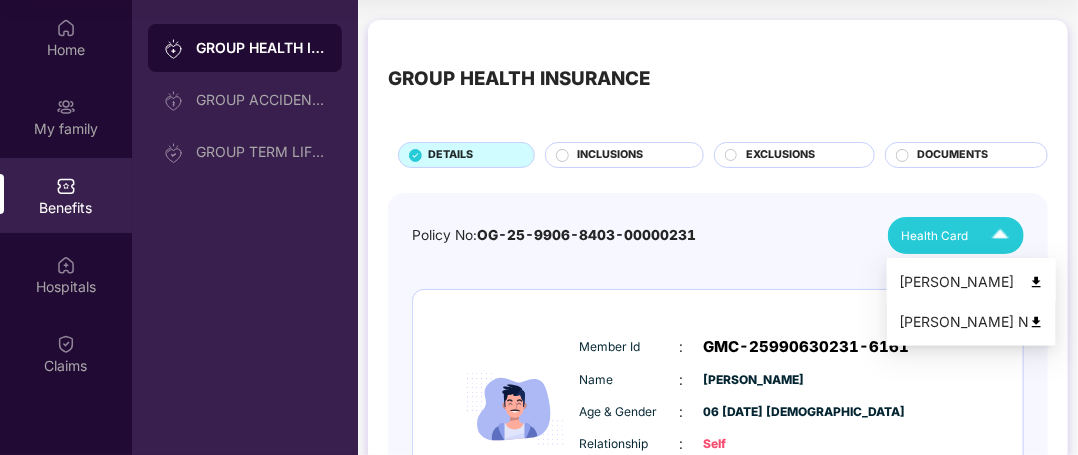 click on "[PERSON_NAME]" at bounding box center [971, 282] 